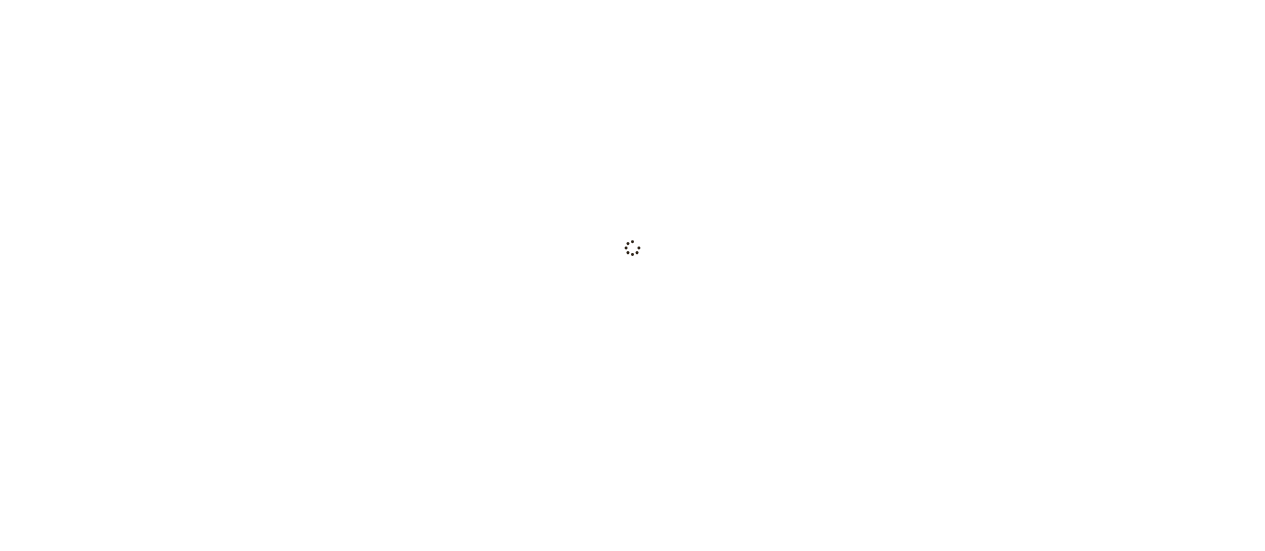 scroll, scrollTop: 0, scrollLeft: 0, axis: both 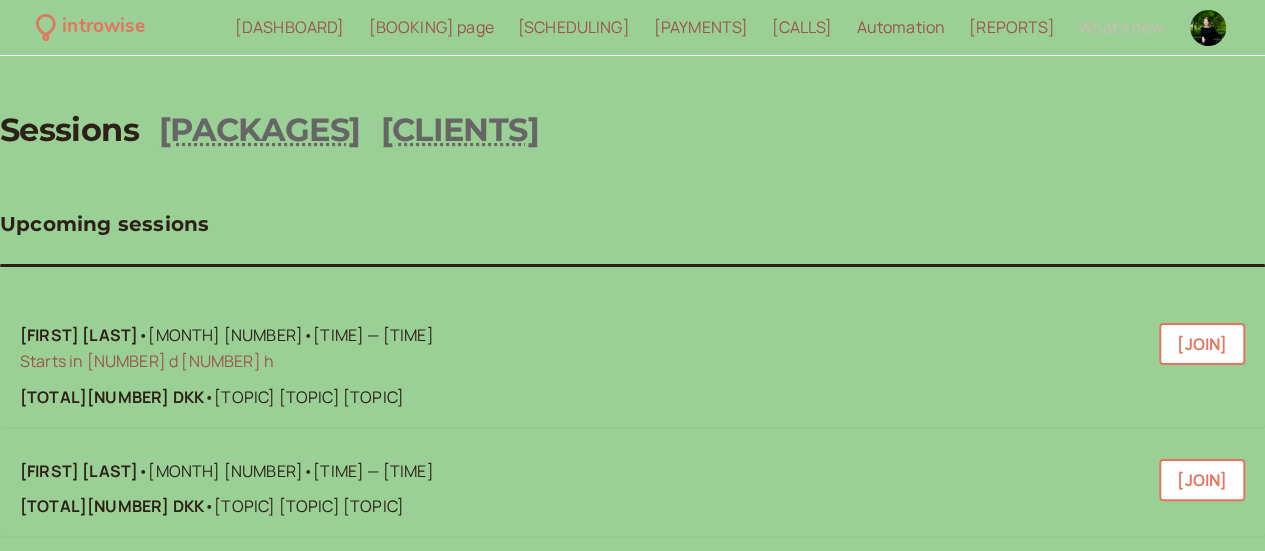 click on "[BOOKING] page" at bounding box center (430, 27) 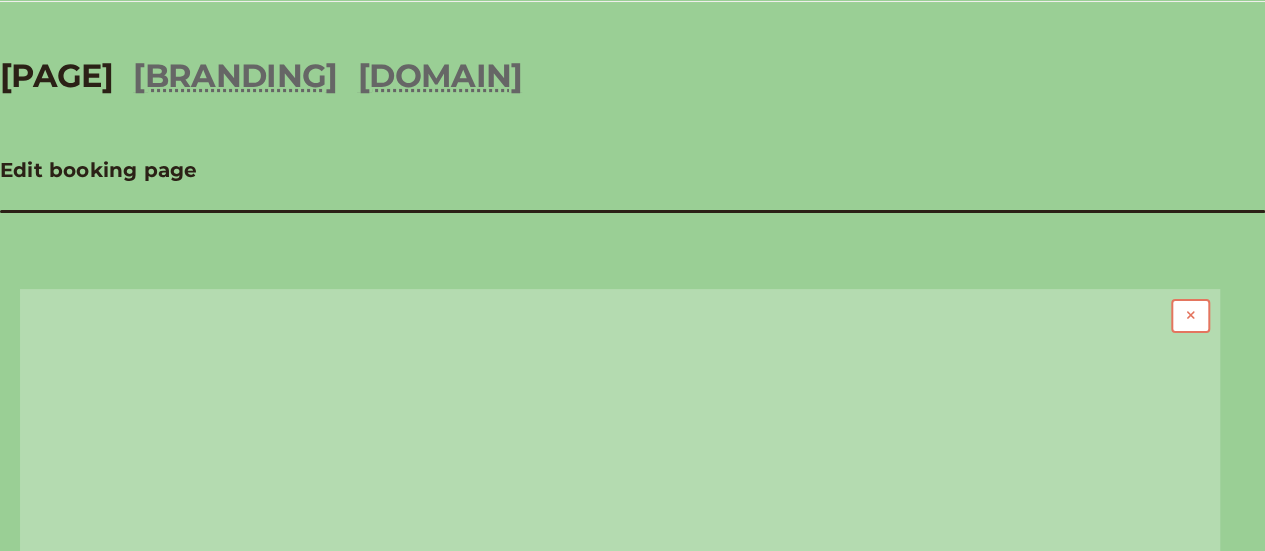 scroll, scrollTop: 0, scrollLeft: 0, axis: both 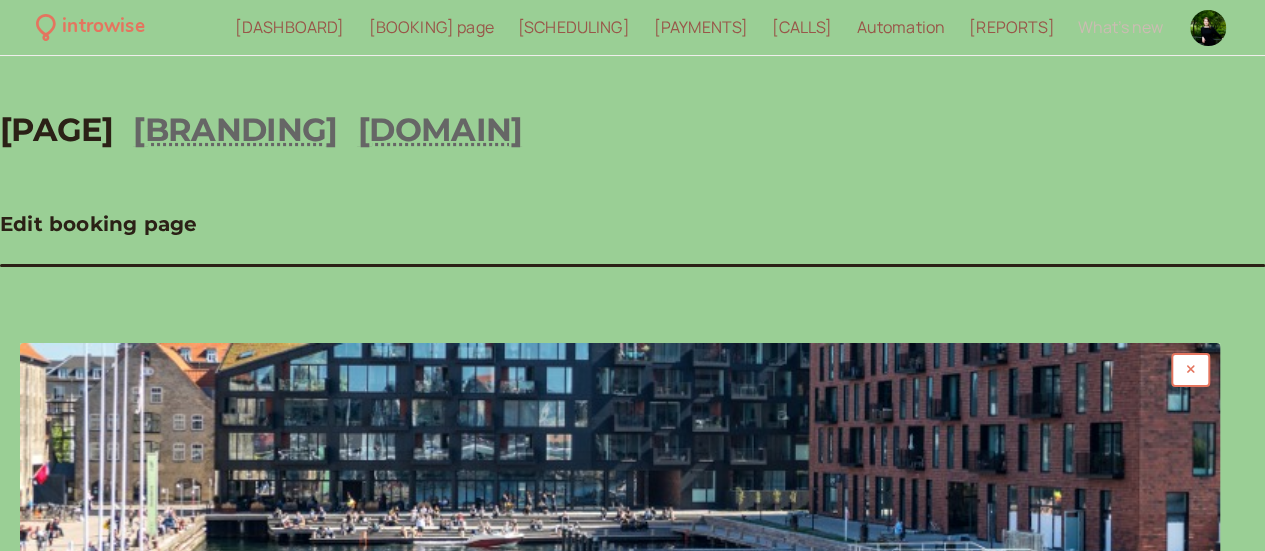 click on "[SCHEDULING]" at bounding box center [574, 27] 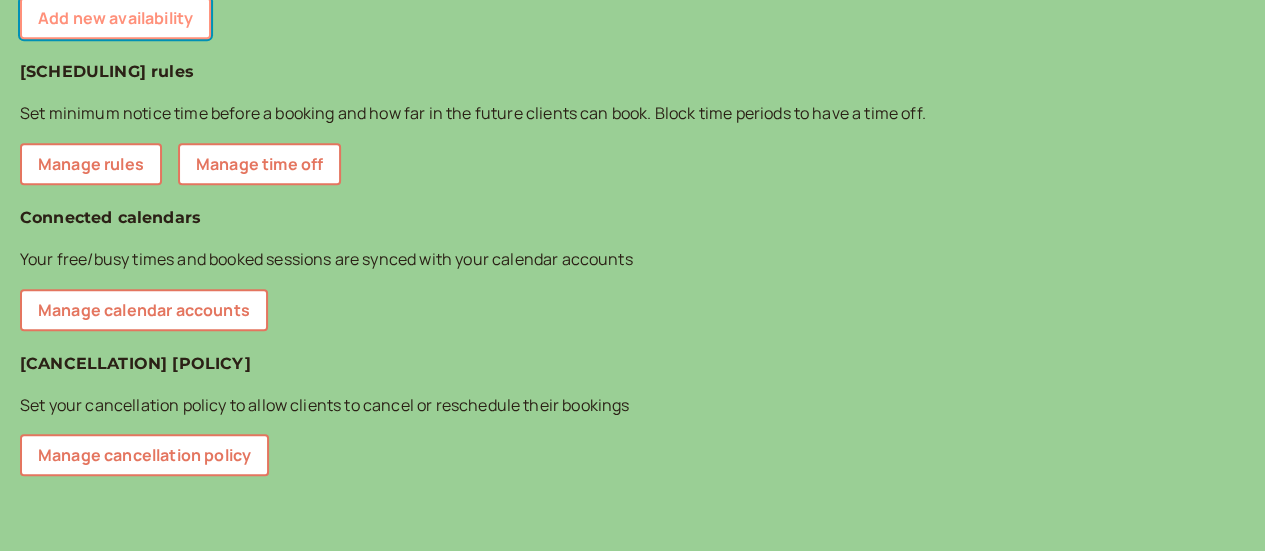 click on "Add new availability" at bounding box center (115, 18) 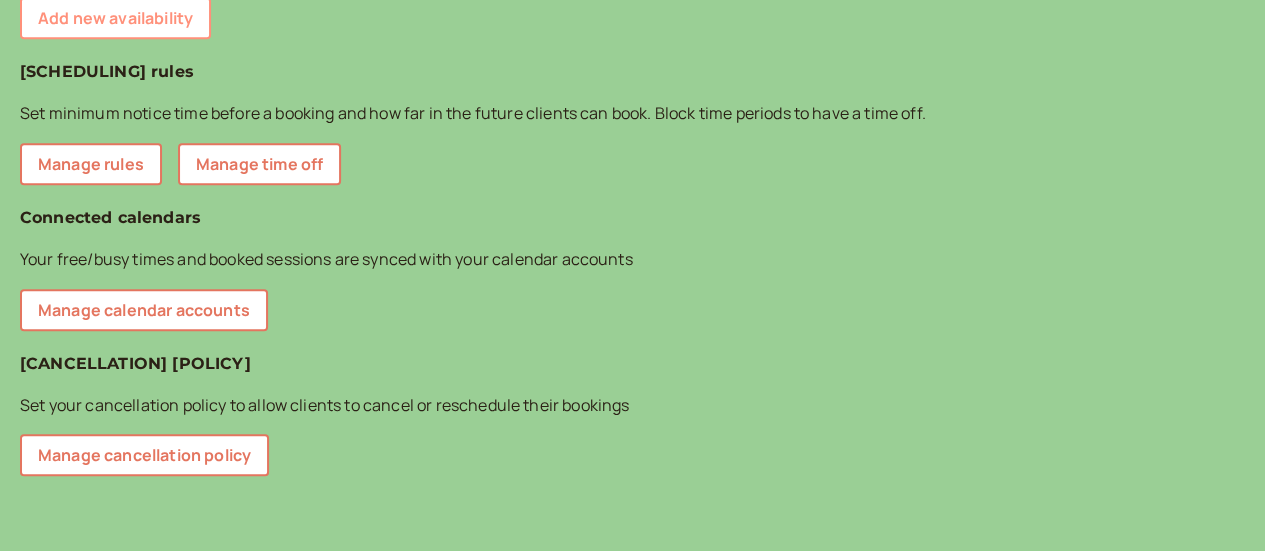 scroll, scrollTop: 26, scrollLeft: 0, axis: vertical 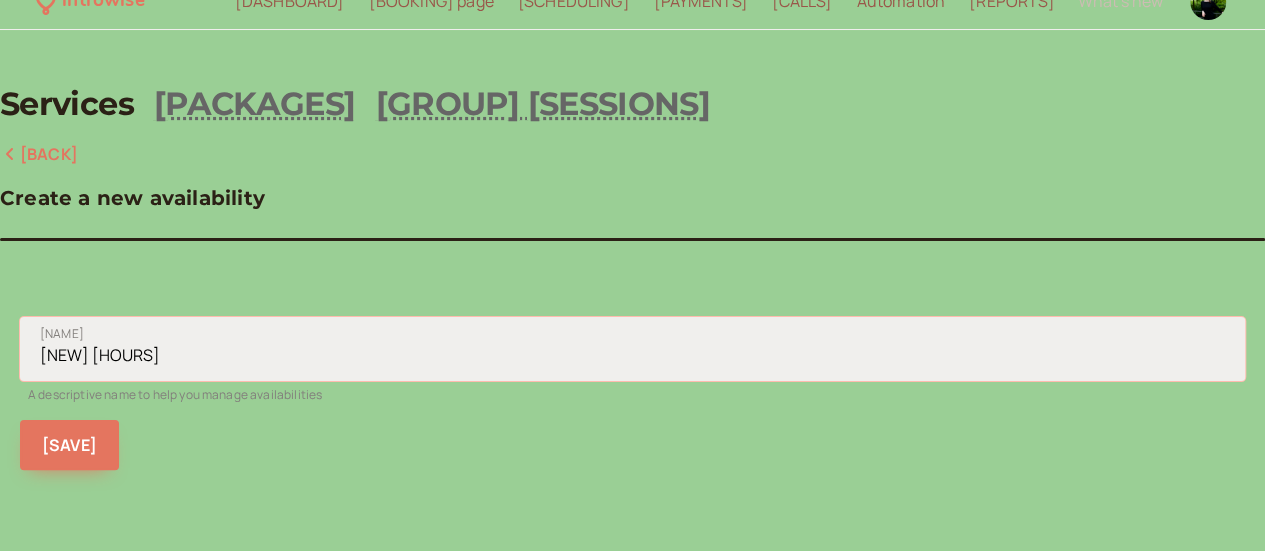 click on "[NEW] [HOURS]" at bounding box center [632, 349] 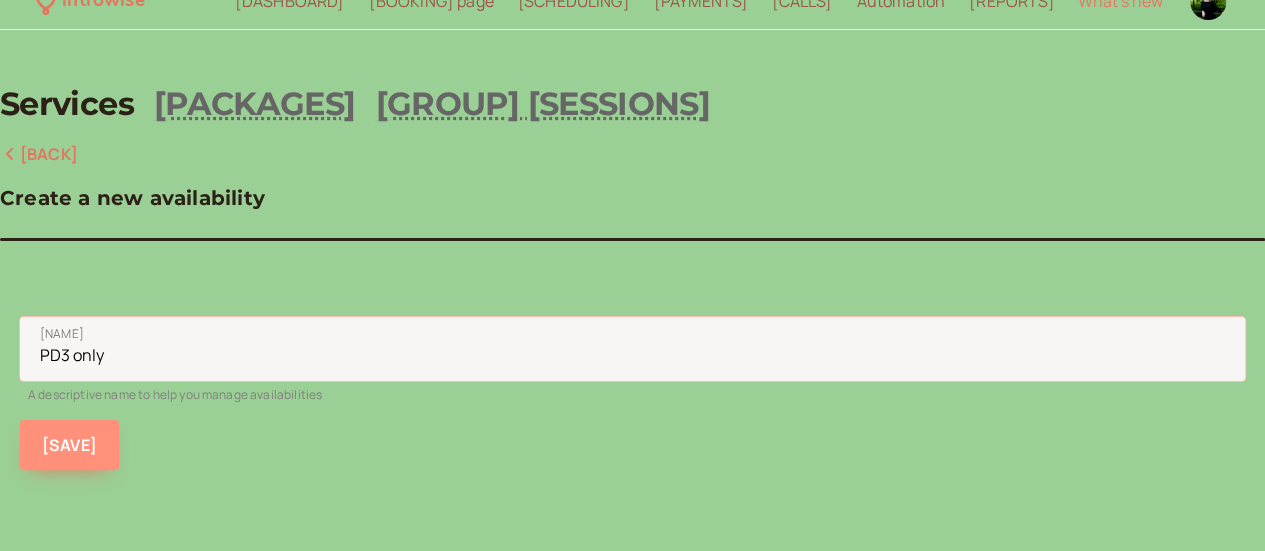 type on "PD3 only" 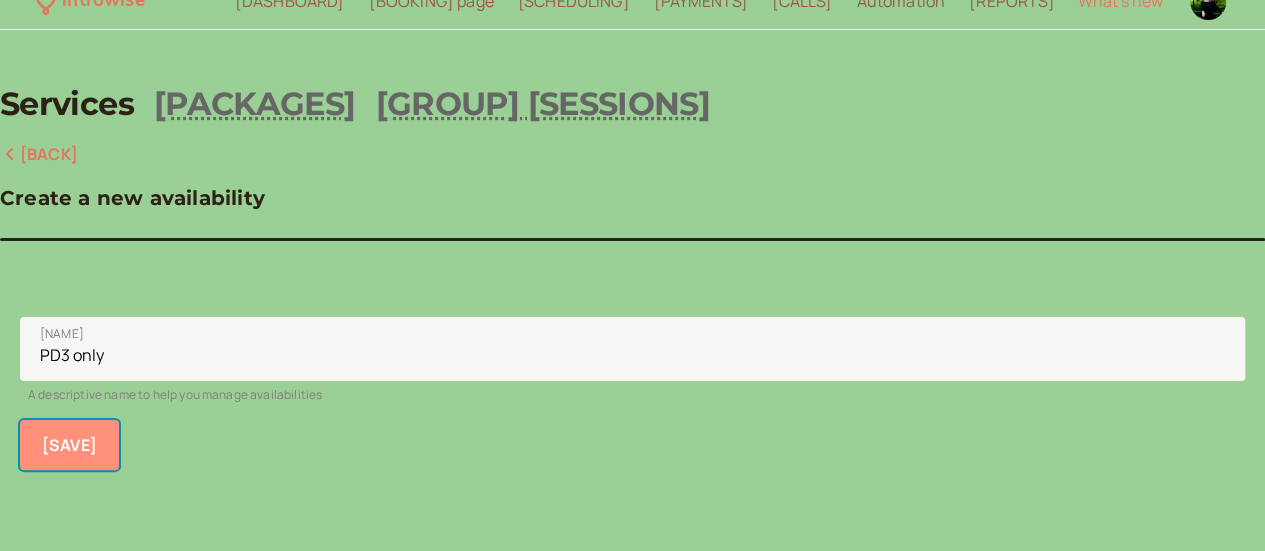 type 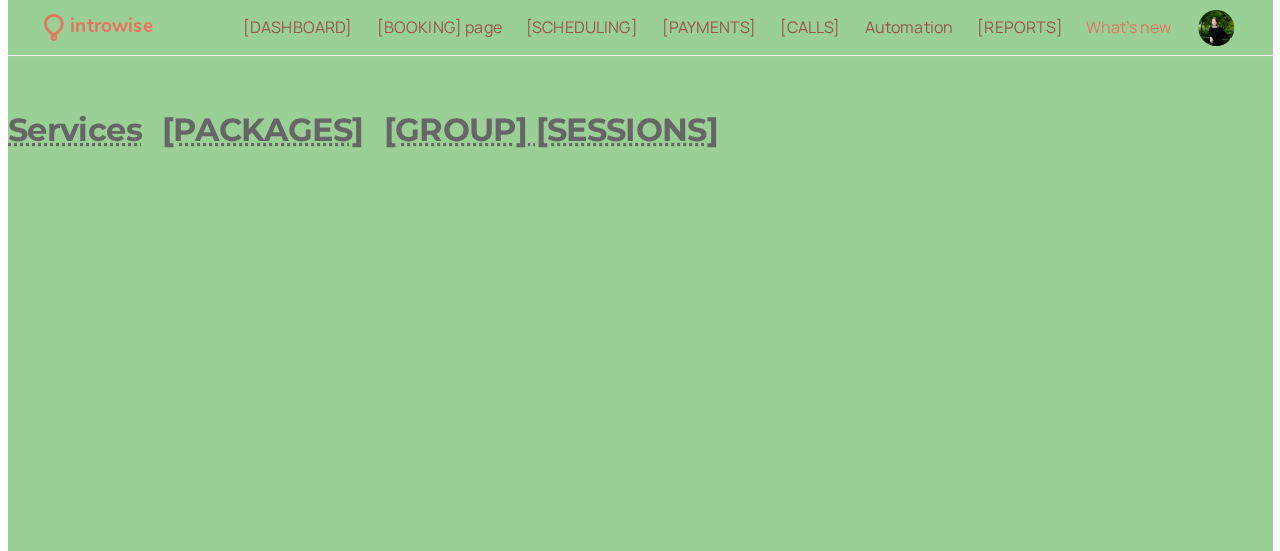 scroll, scrollTop: 0, scrollLeft: 0, axis: both 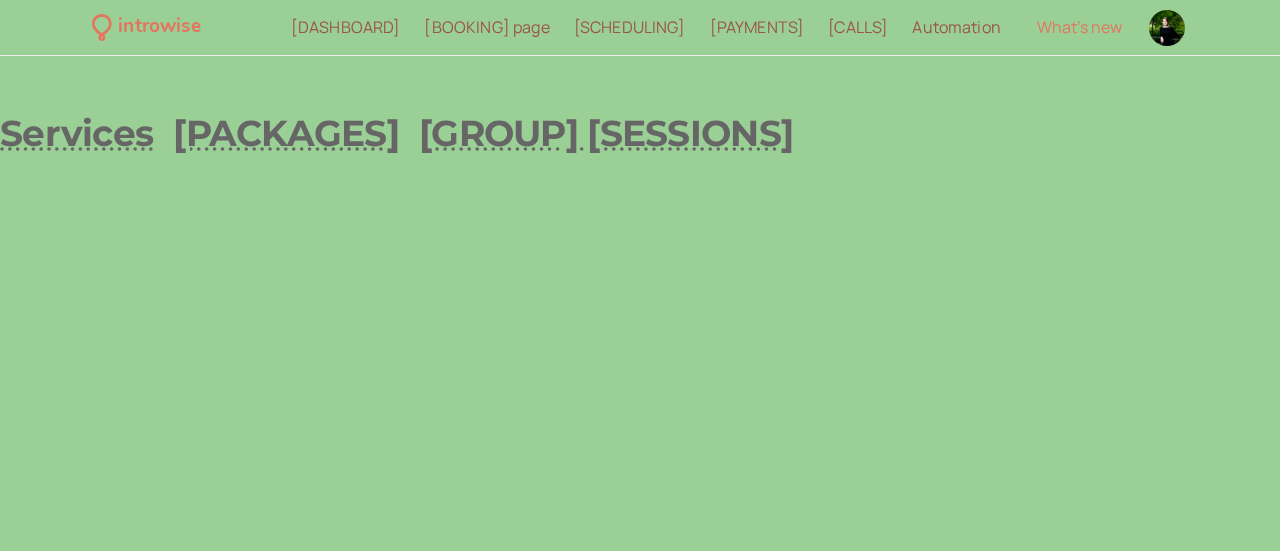 click on "introwise Dashboard Dashboard Booking page Booking Scheduling Scheduling Payments Payments Calls Calls Automation Automation Reports Reports What's new Services Packages Group sessions" at bounding box center [640, 275] 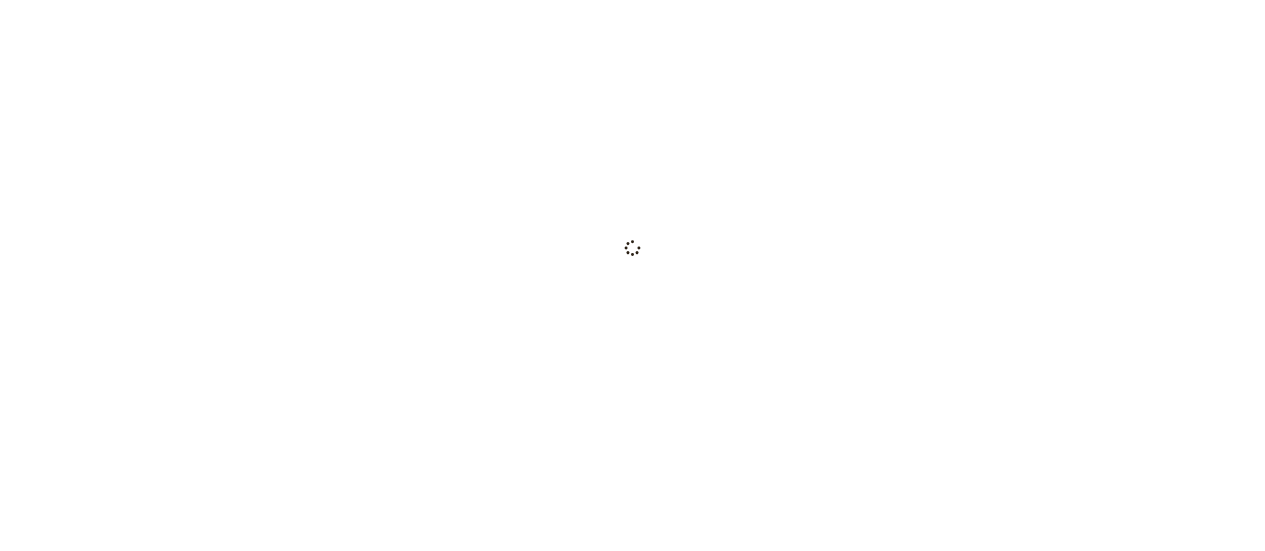 scroll, scrollTop: 0, scrollLeft: 0, axis: both 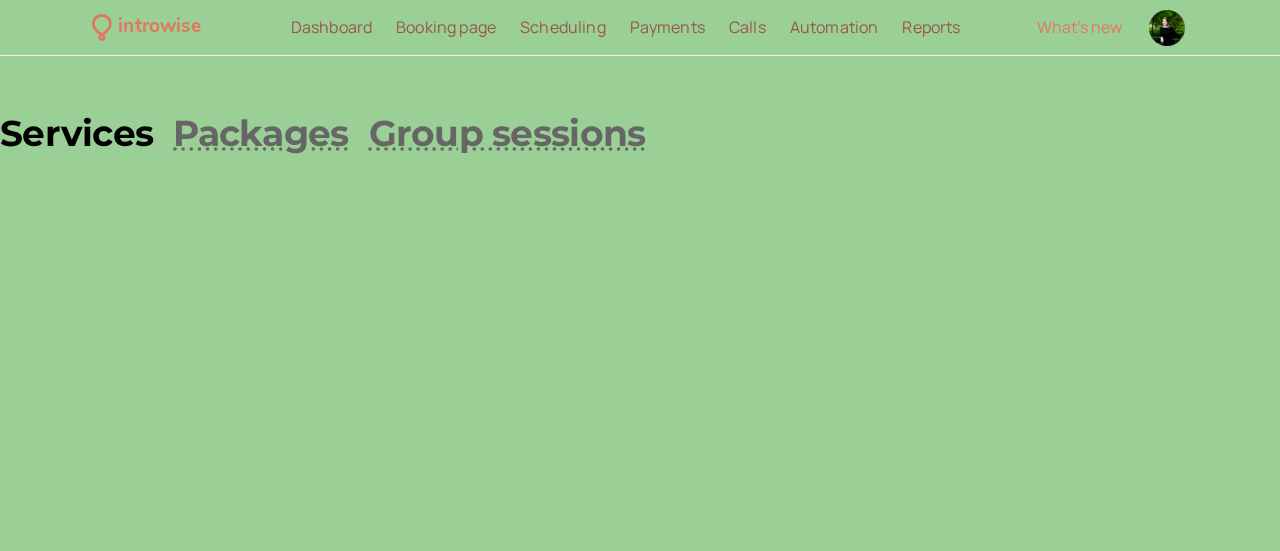 click on "Services" at bounding box center [76, 133] 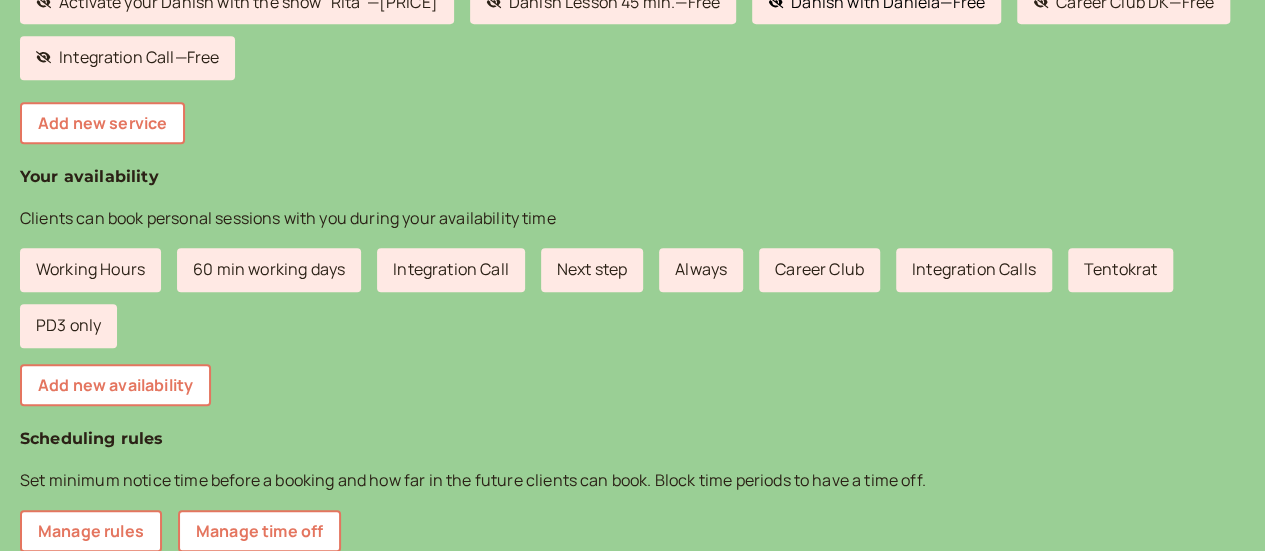 scroll, scrollTop: 600, scrollLeft: 0, axis: vertical 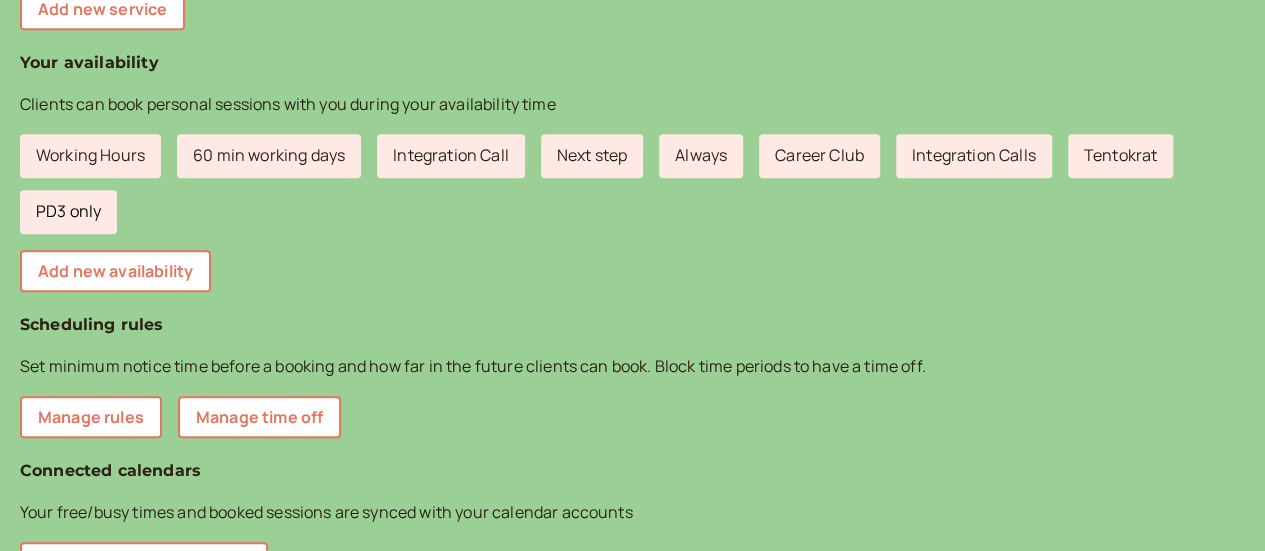 click on "PD3 only" at bounding box center (68, 212) 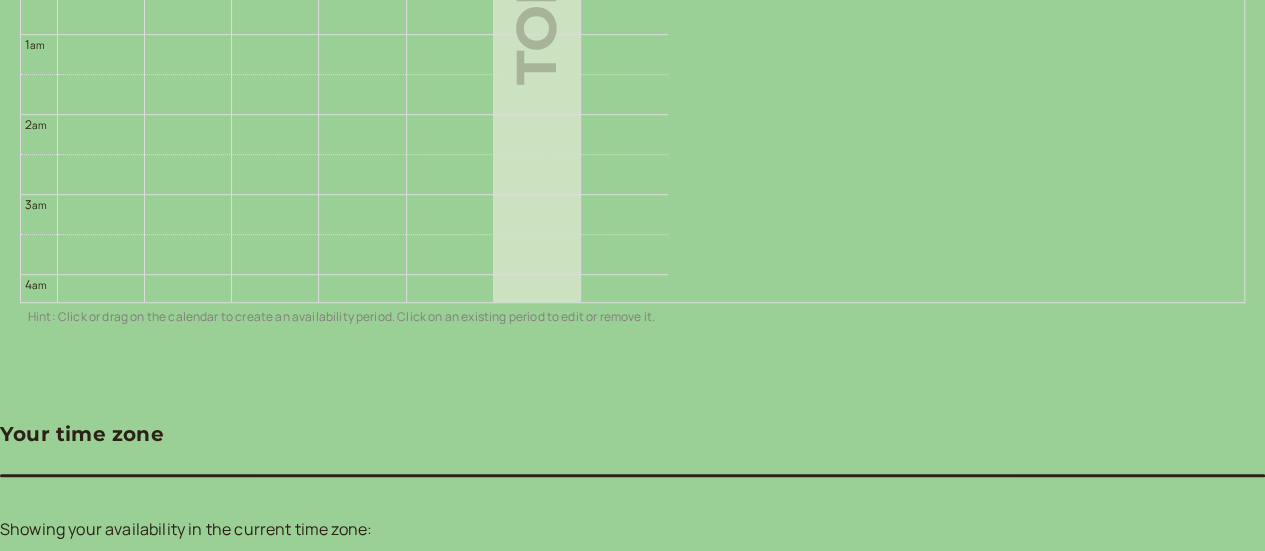 scroll, scrollTop: 456, scrollLeft: 0, axis: vertical 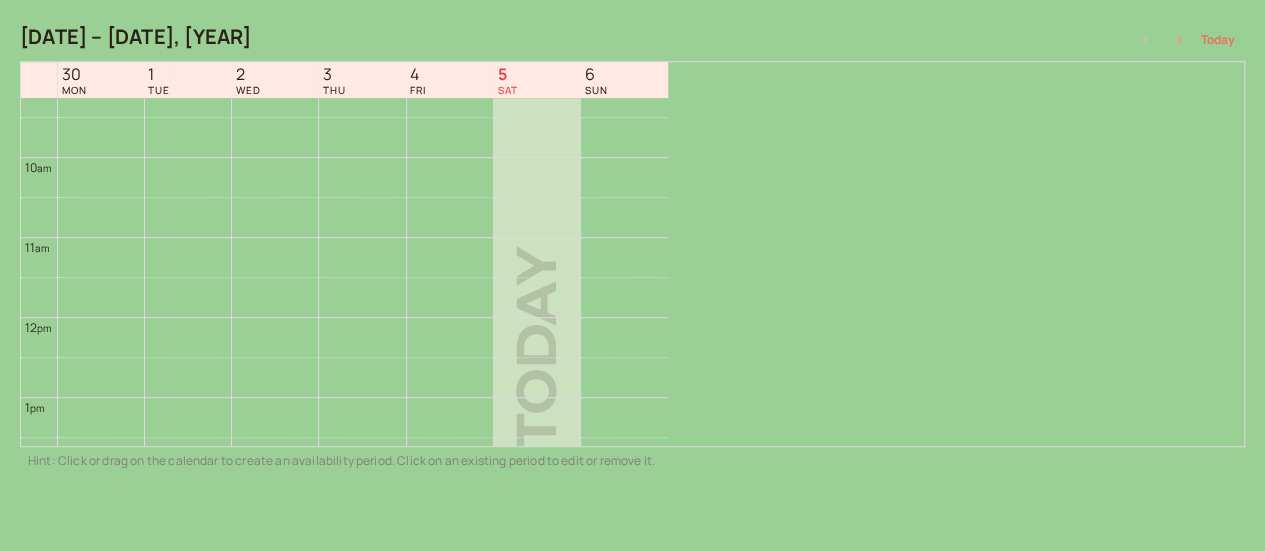 type 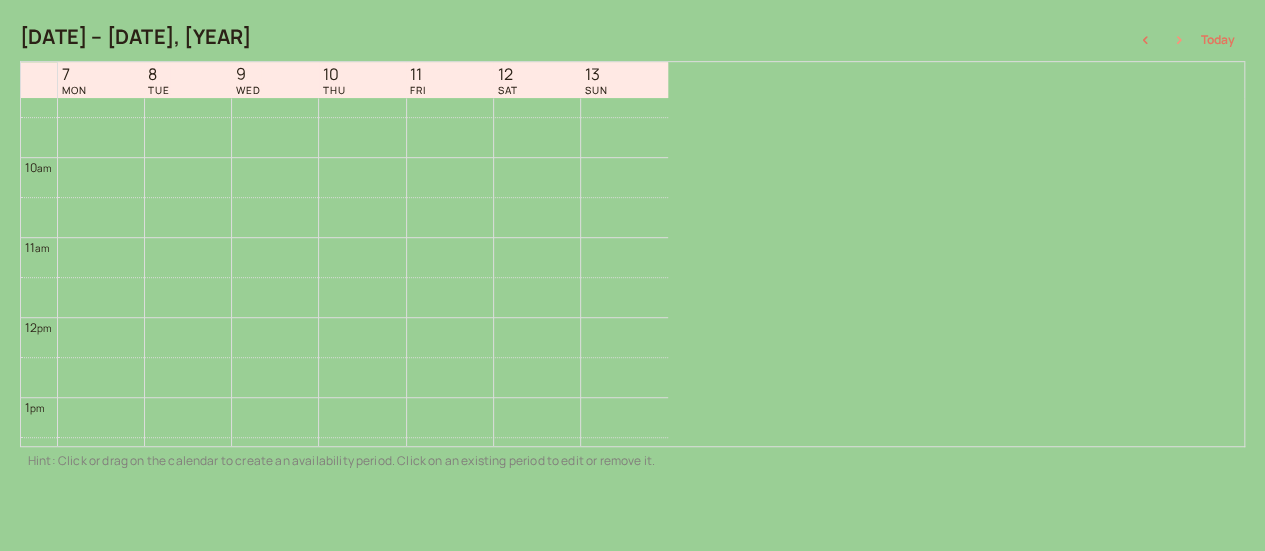 scroll, scrollTop: 641, scrollLeft: 0, axis: vertical 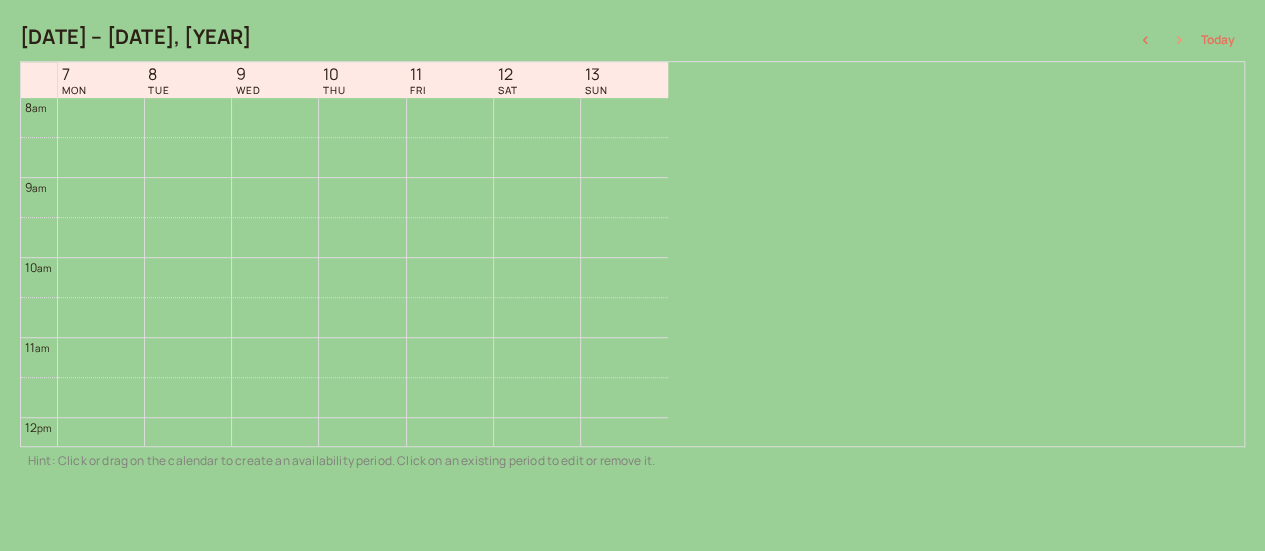 click at bounding box center (1145, 40) 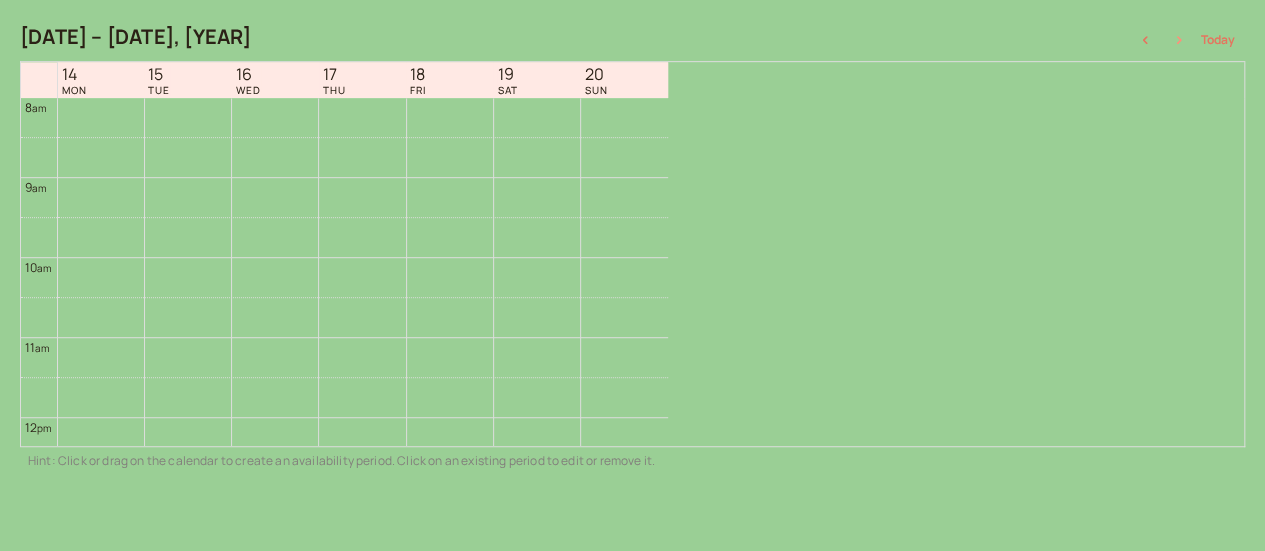 click at bounding box center (1145, 40) 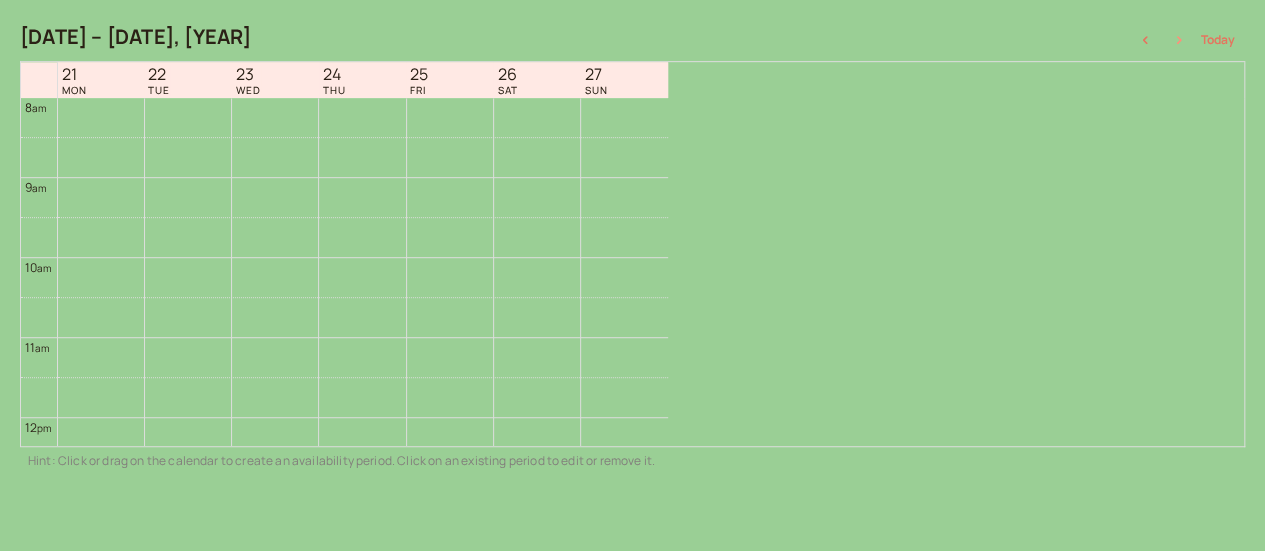 click at bounding box center (1145, 40) 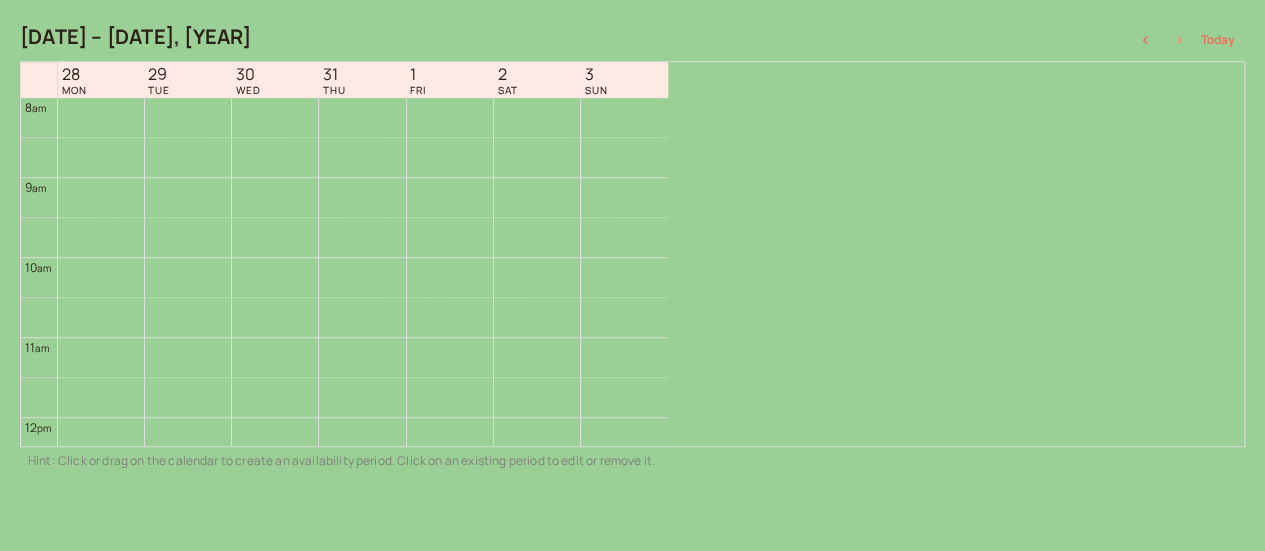 click at bounding box center [1145, 40] 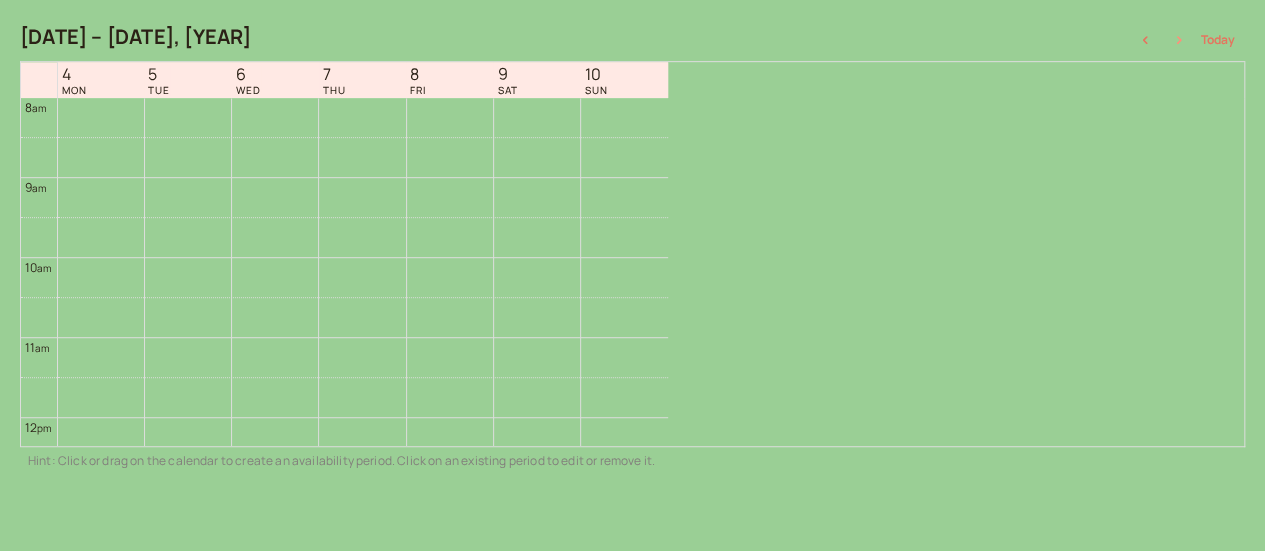 click at bounding box center (1145, 40) 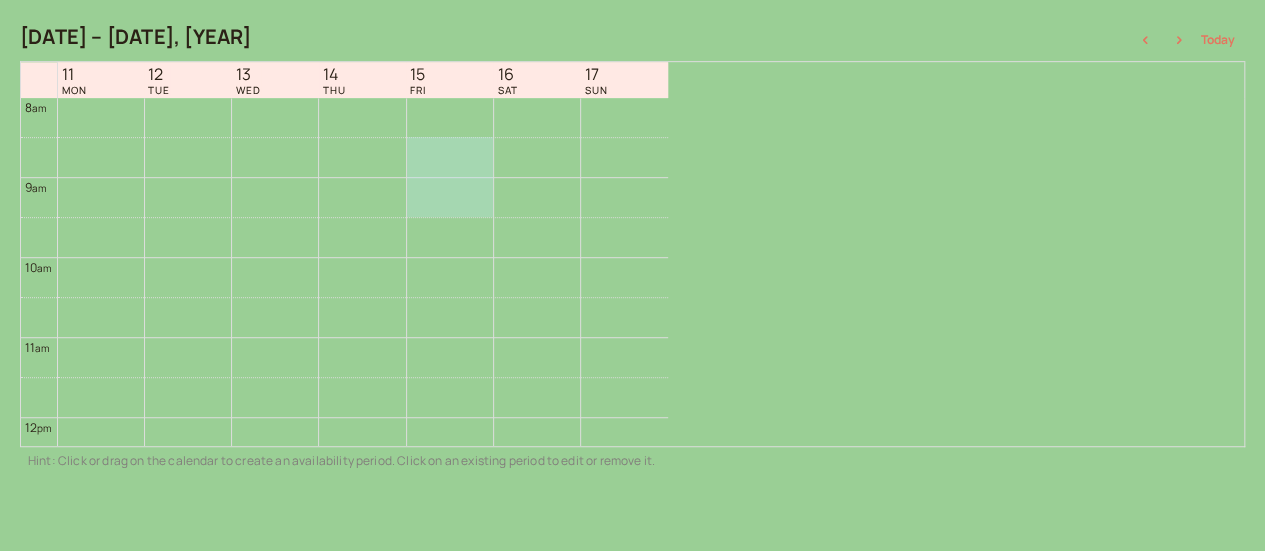 drag, startPoint x: 514, startPoint y: 151, endPoint x: 513, endPoint y: 205, distance: 54.00926 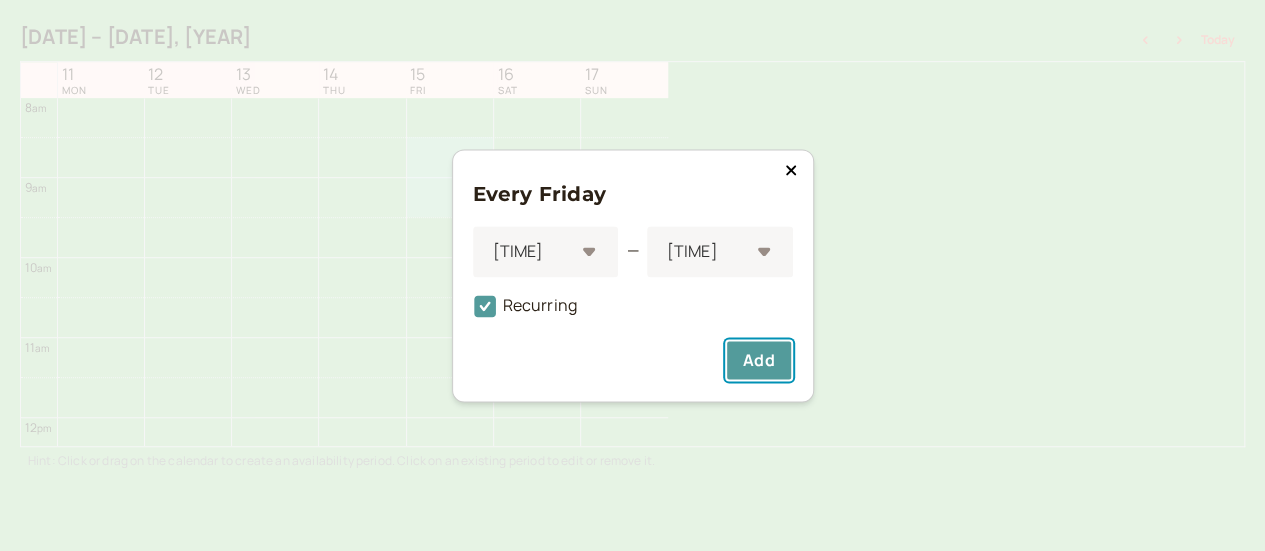 click on "Add" at bounding box center (758, 360) 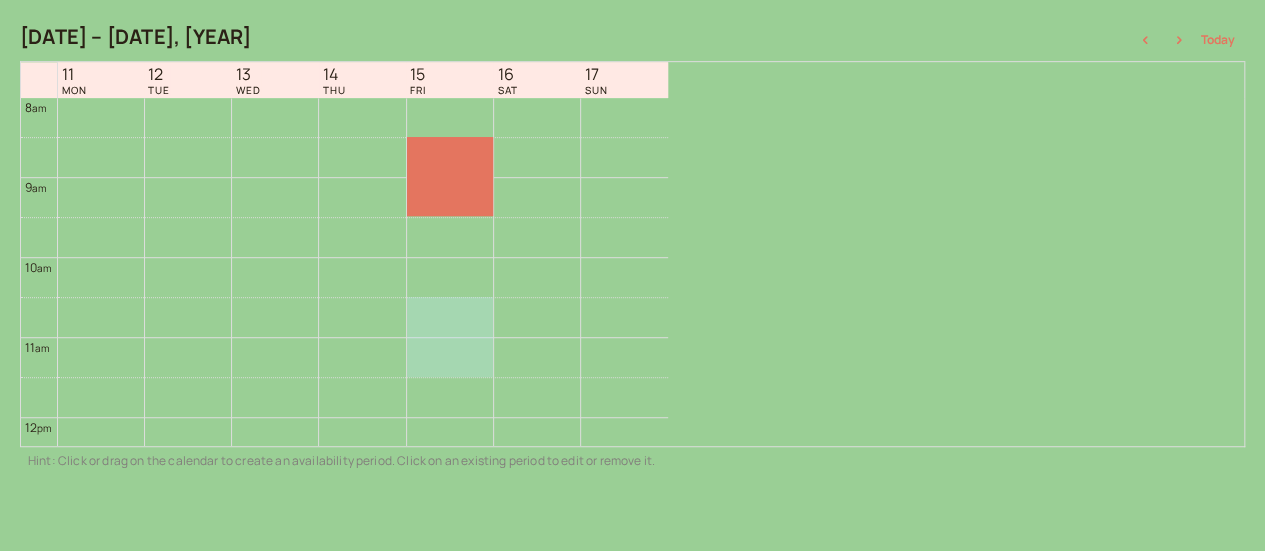 drag, startPoint x: 522, startPoint y: 312, endPoint x: 523, endPoint y: 362, distance: 50.01 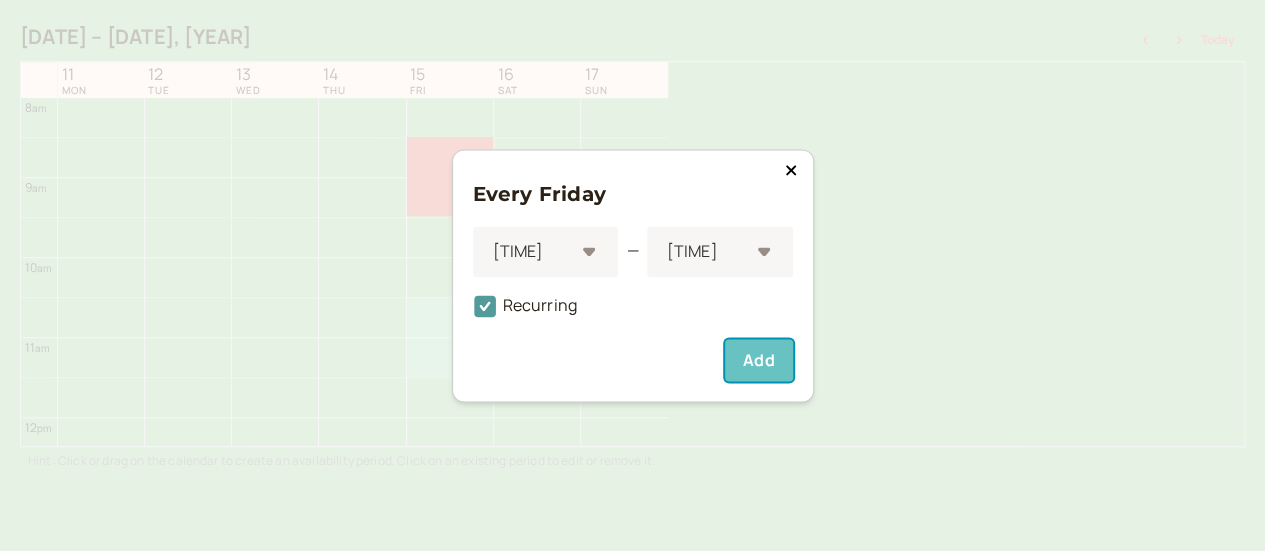 type 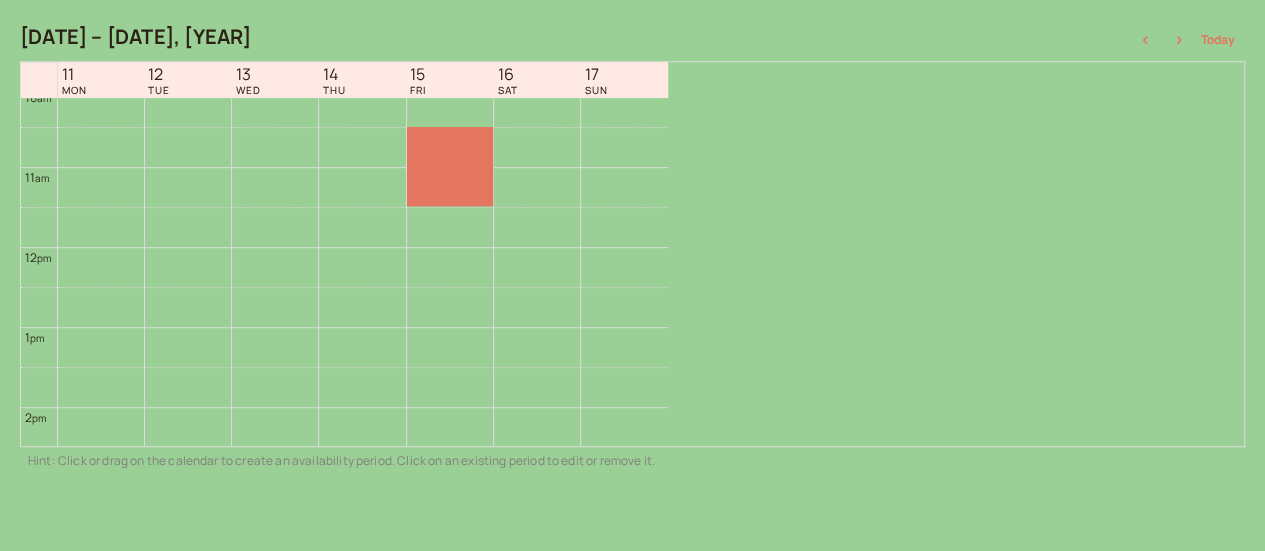 scroll, scrollTop: 841, scrollLeft: 0, axis: vertical 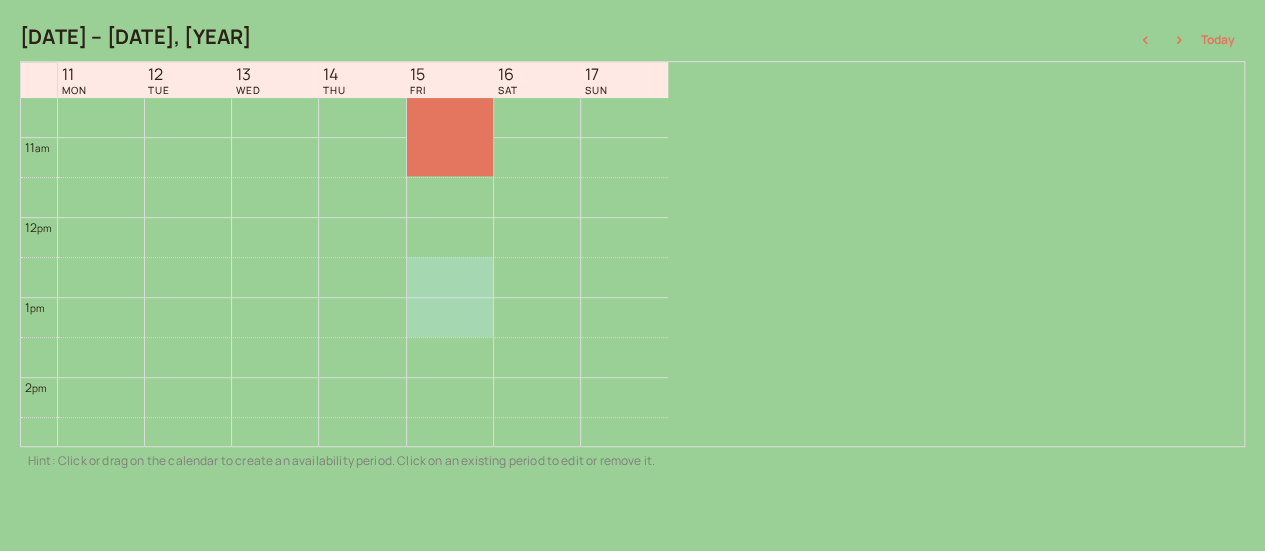 drag, startPoint x: 514, startPoint y: 275, endPoint x: 517, endPoint y: 319, distance: 44.102154 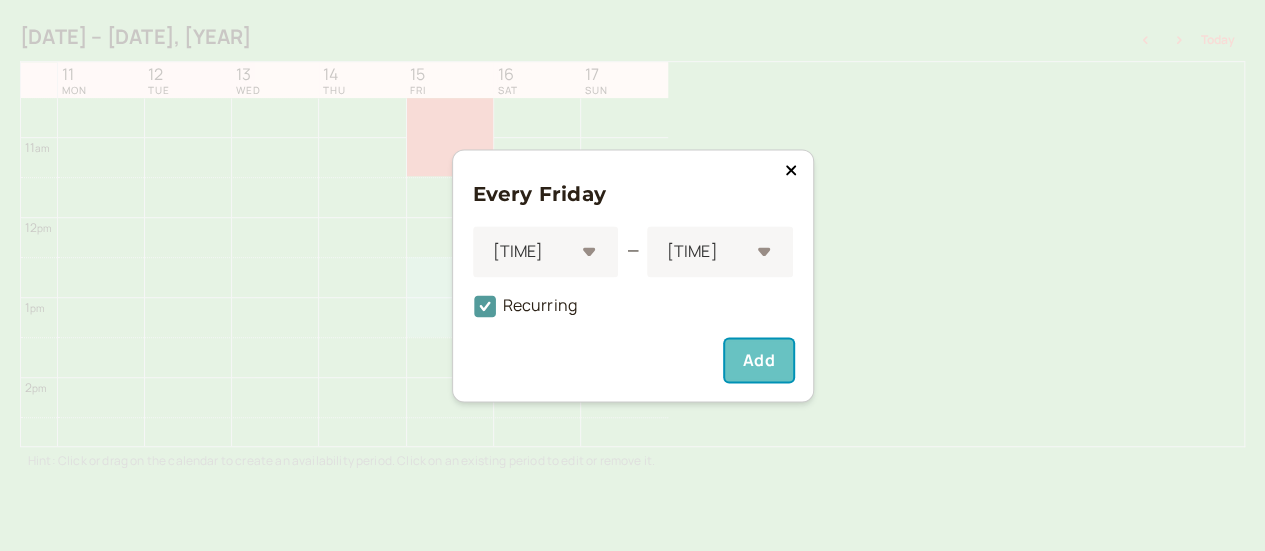 type 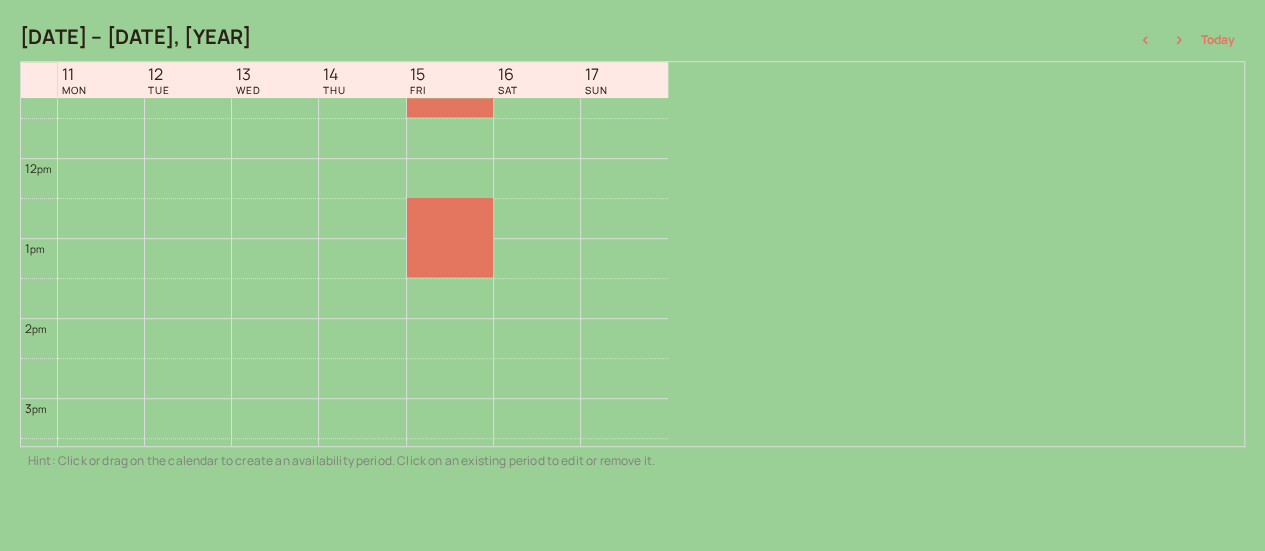 scroll, scrollTop: 941, scrollLeft: 0, axis: vertical 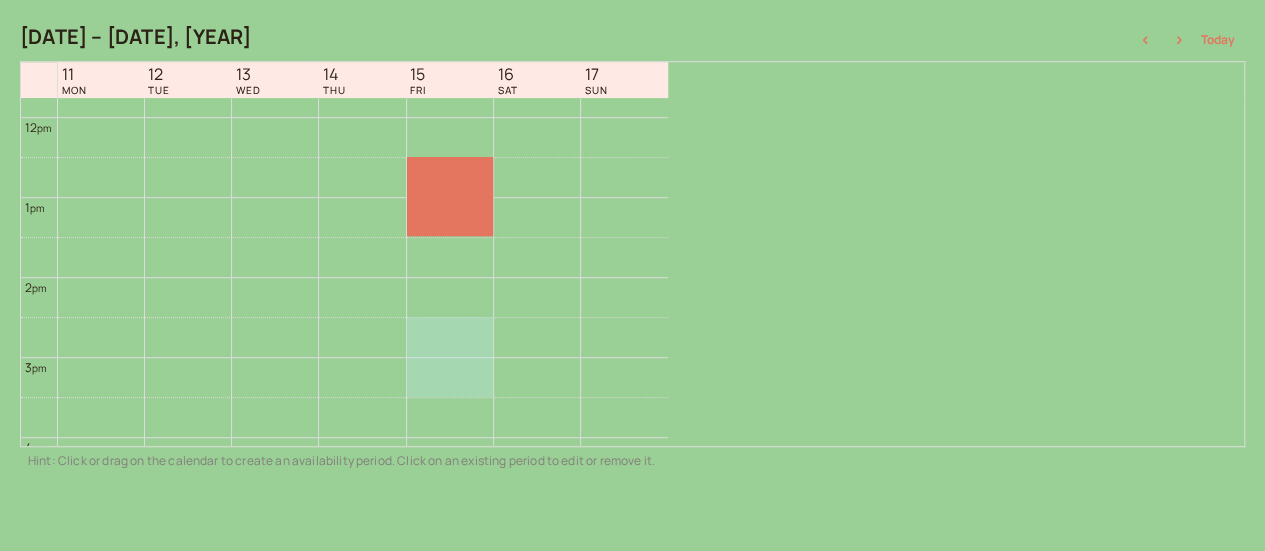 drag, startPoint x: 508, startPoint y: 328, endPoint x: 506, endPoint y: 365, distance: 37.054016 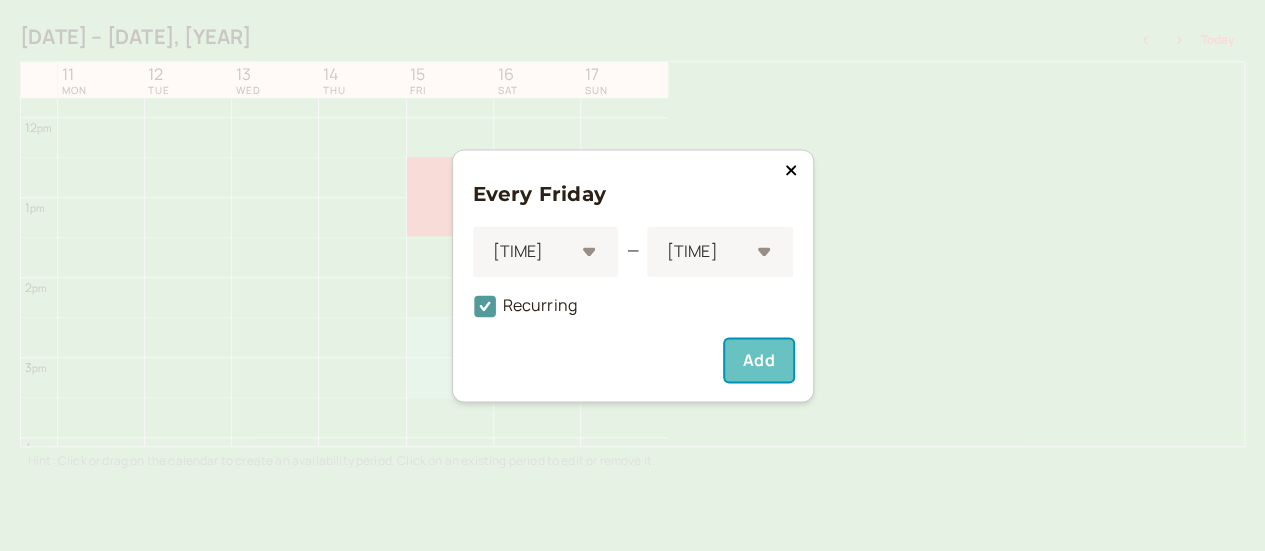 type 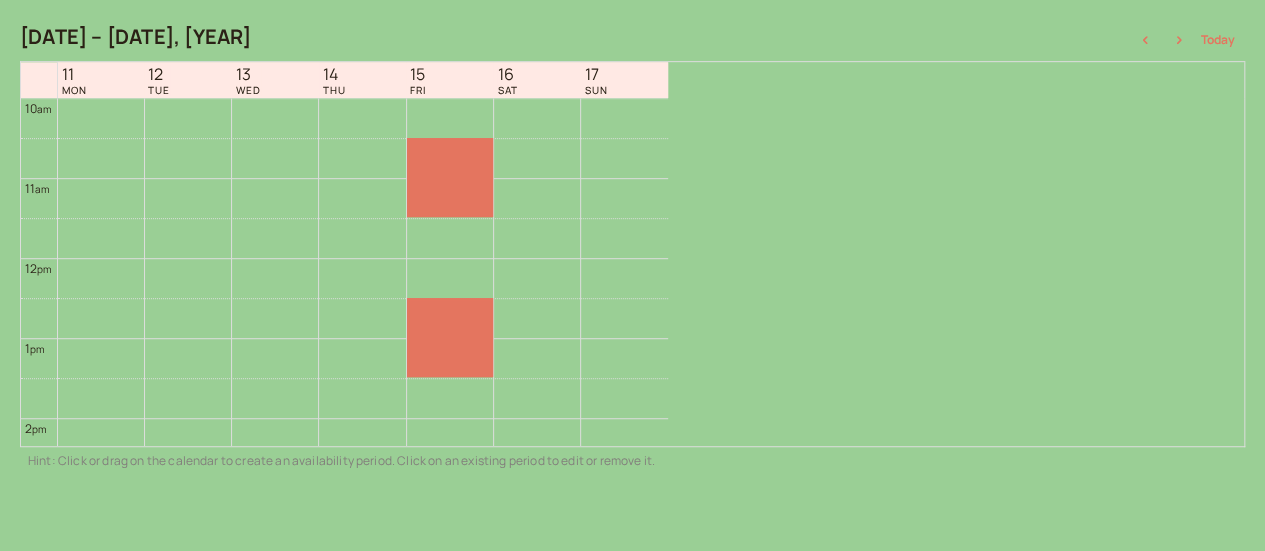 scroll, scrollTop: 841, scrollLeft: 0, axis: vertical 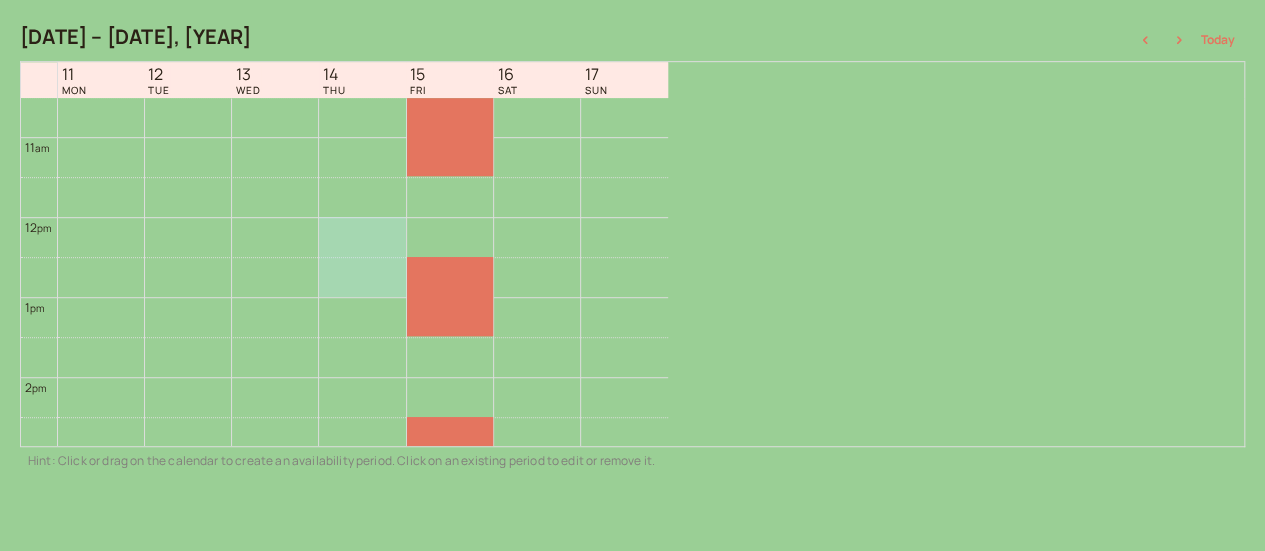 drag, startPoint x: 417, startPoint y: 231, endPoint x: 418, endPoint y: 262, distance: 31.016125 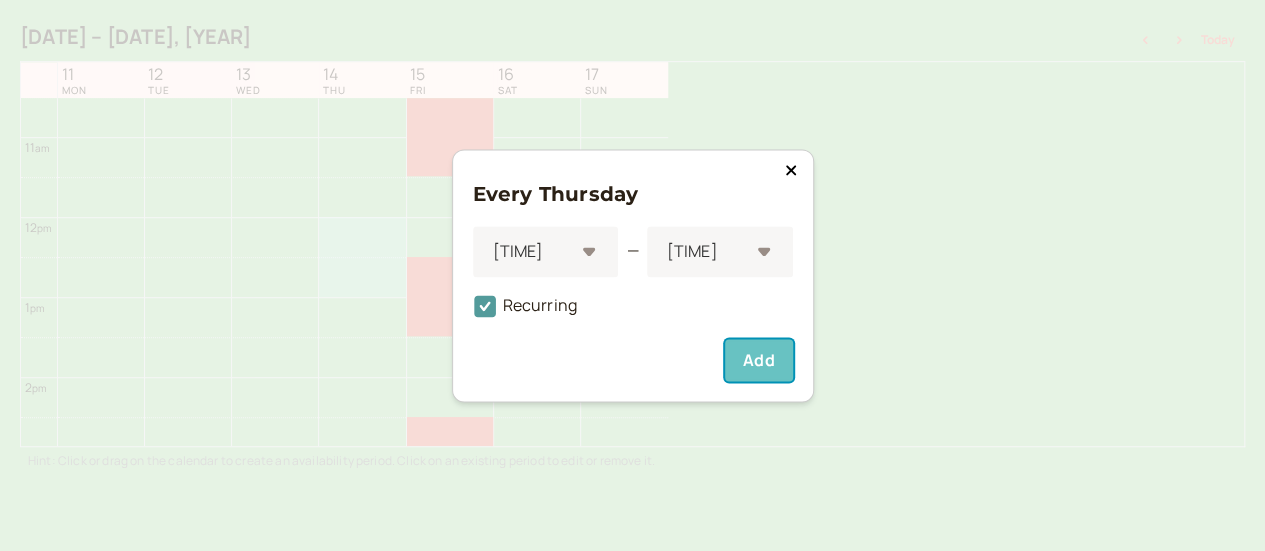 click on "Add" at bounding box center [758, 360] 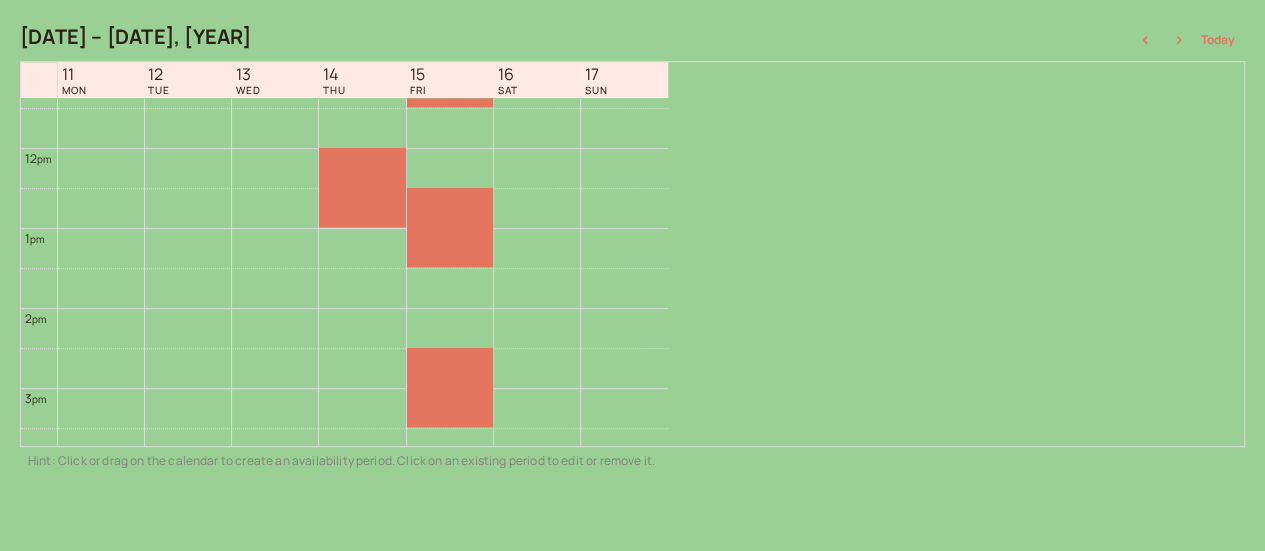 scroll, scrollTop: 941, scrollLeft: 0, axis: vertical 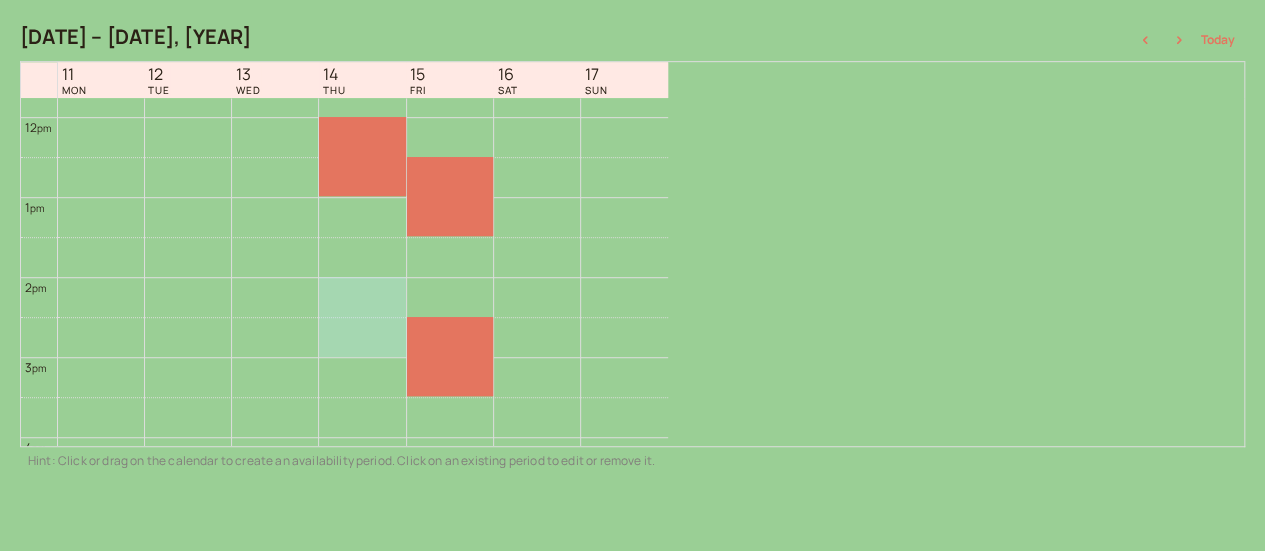 drag, startPoint x: 431, startPoint y: 292, endPoint x: 430, endPoint y: 343, distance: 51.009804 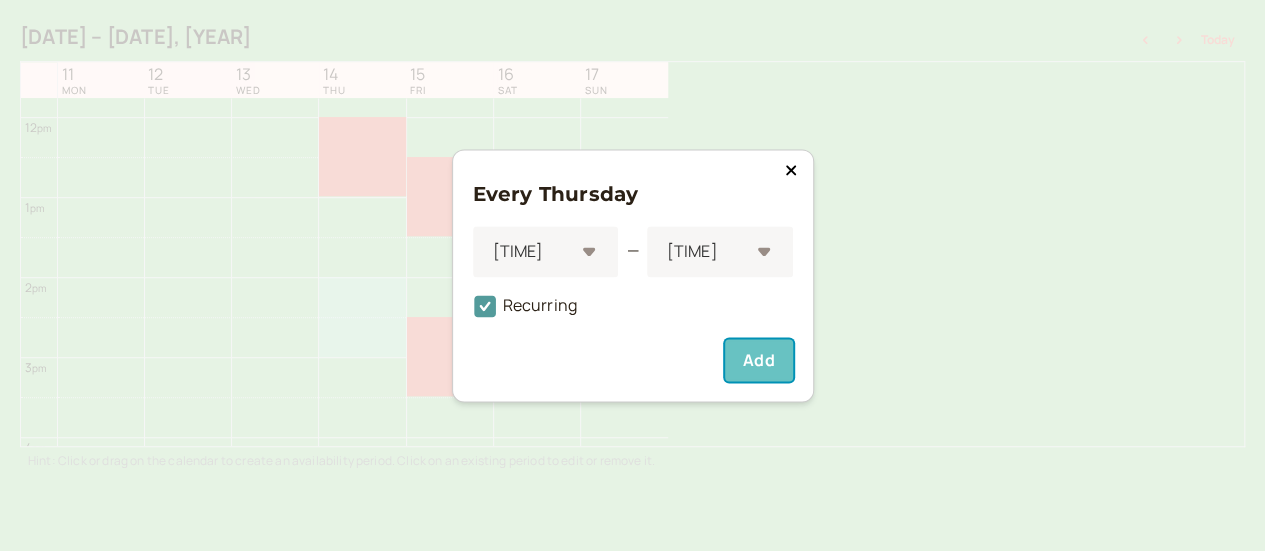 type 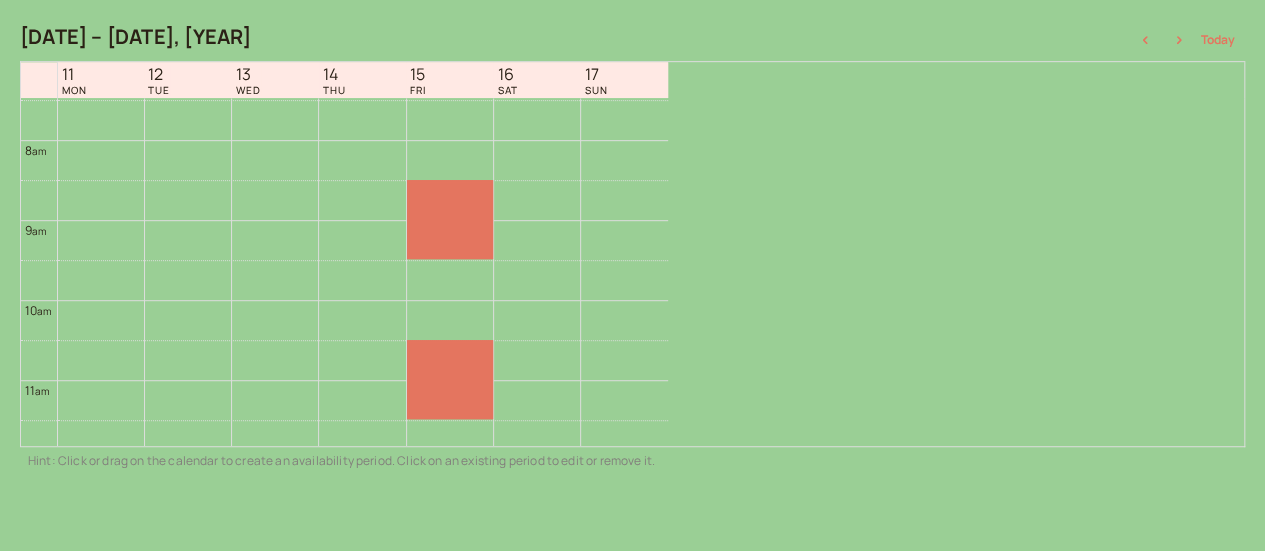 scroll, scrollTop: 641, scrollLeft: 0, axis: vertical 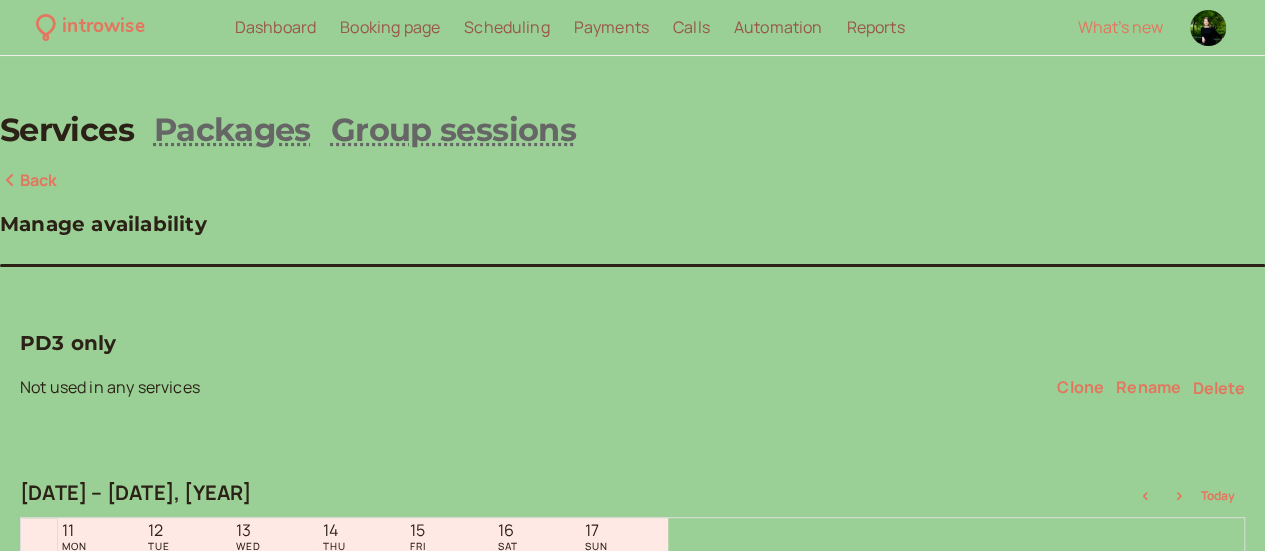 click on "[BACK]" at bounding box center [29, 181] 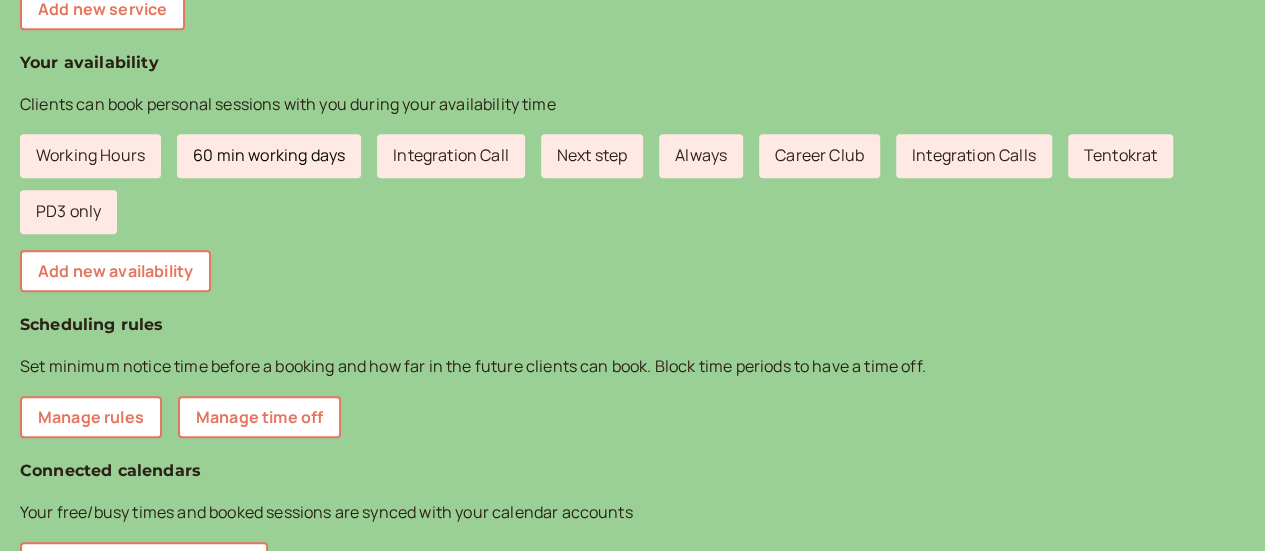 click on "[NUMBER] min working days" at bounding box center [269, 156] 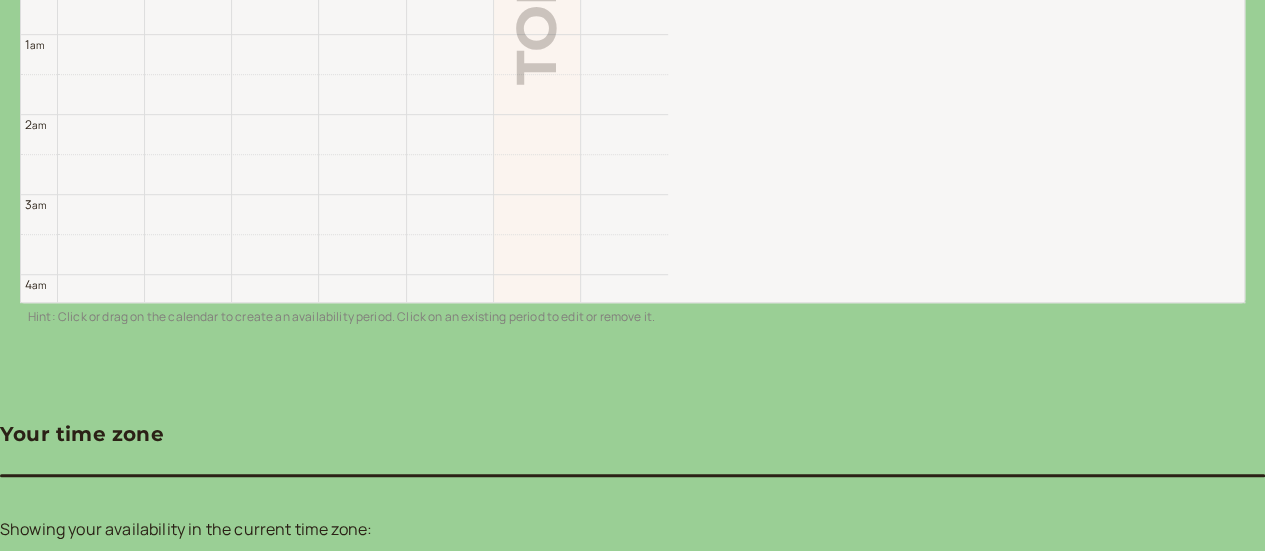 scroll, scrollTop: 456, scrollLeft: 0, axis: vertical 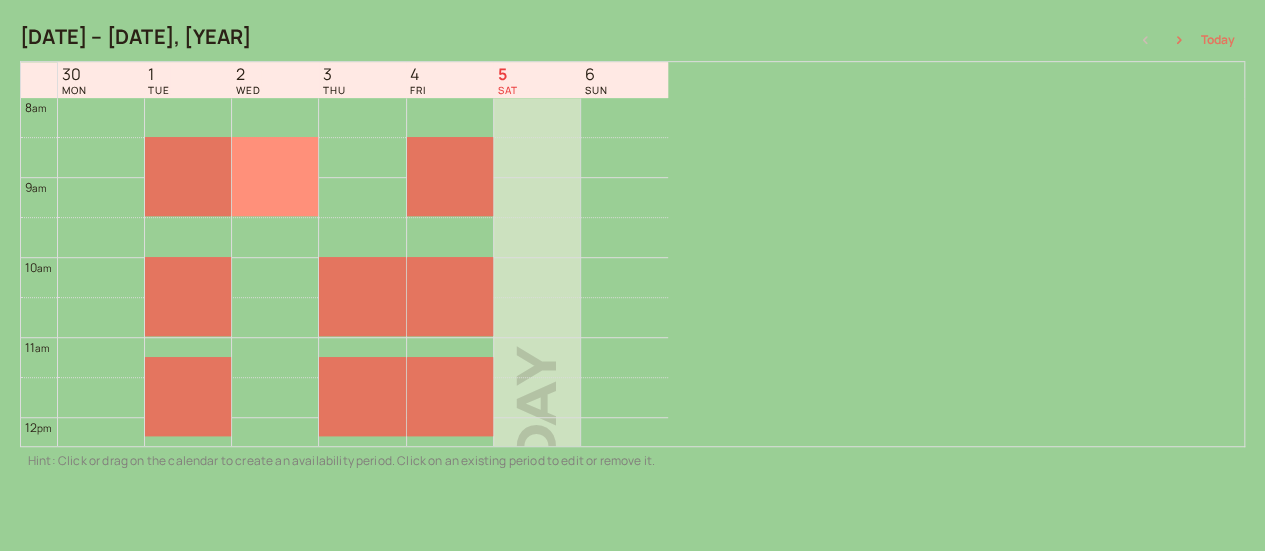 click at bounding box center [275, 176] 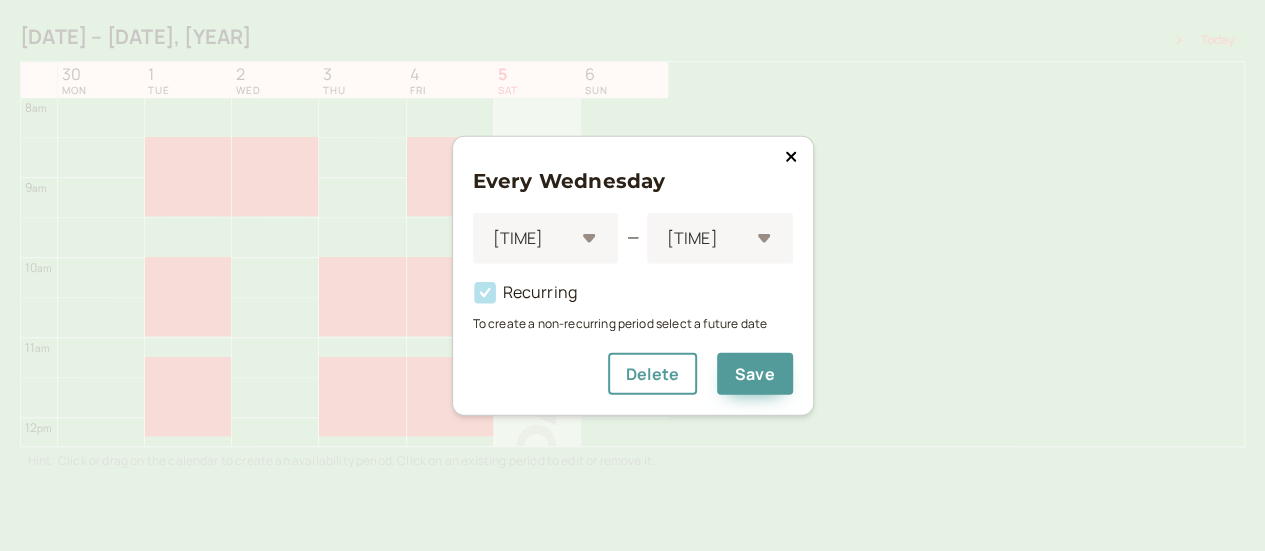 click at bounding box center [790, 156] 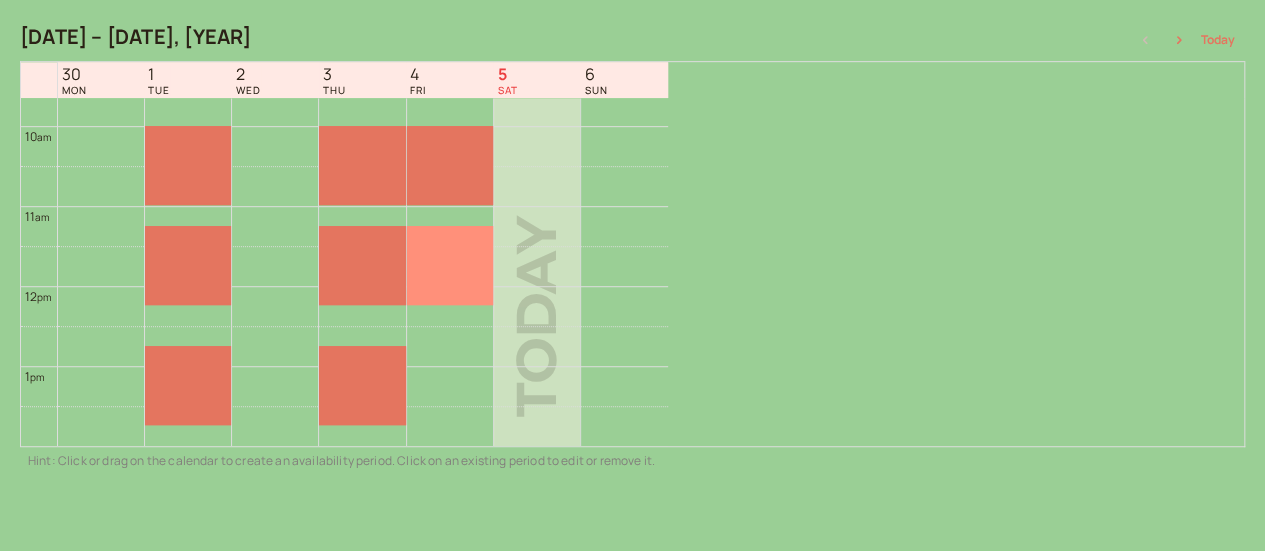 scroll, scrollTop: 741, scrollLeft: 0, axis: vertical 